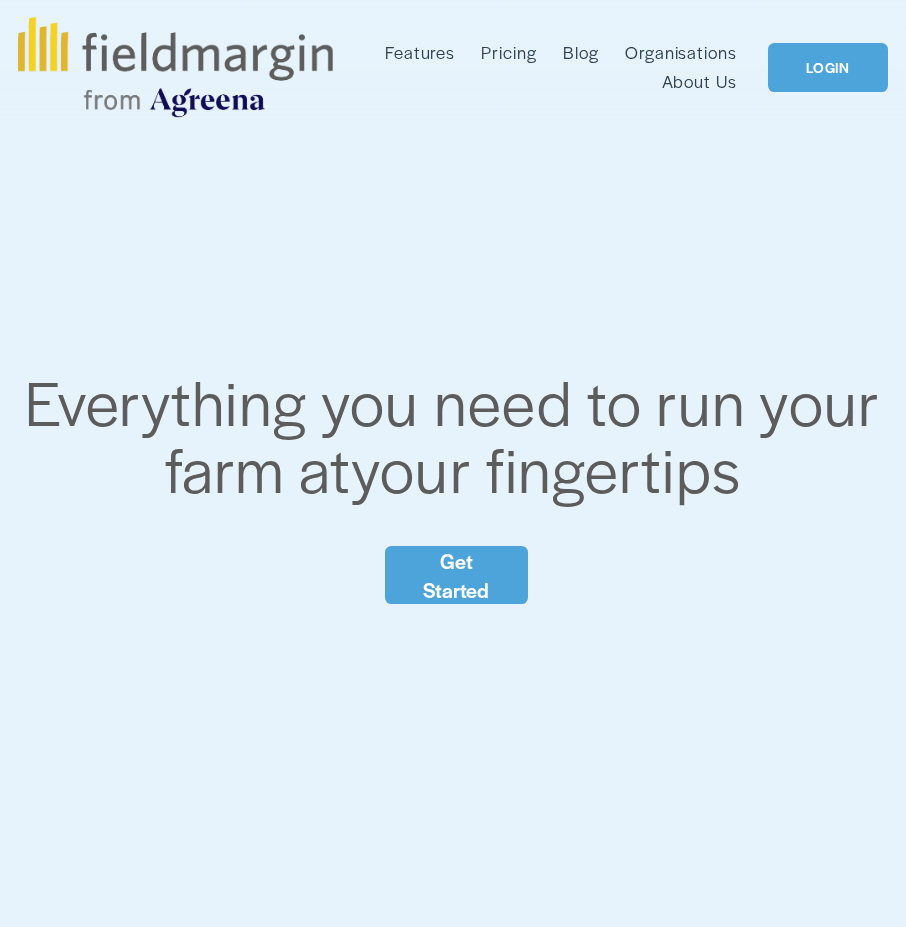 scroll, scrollTop: 0, scrollLeft: 0, axis: both 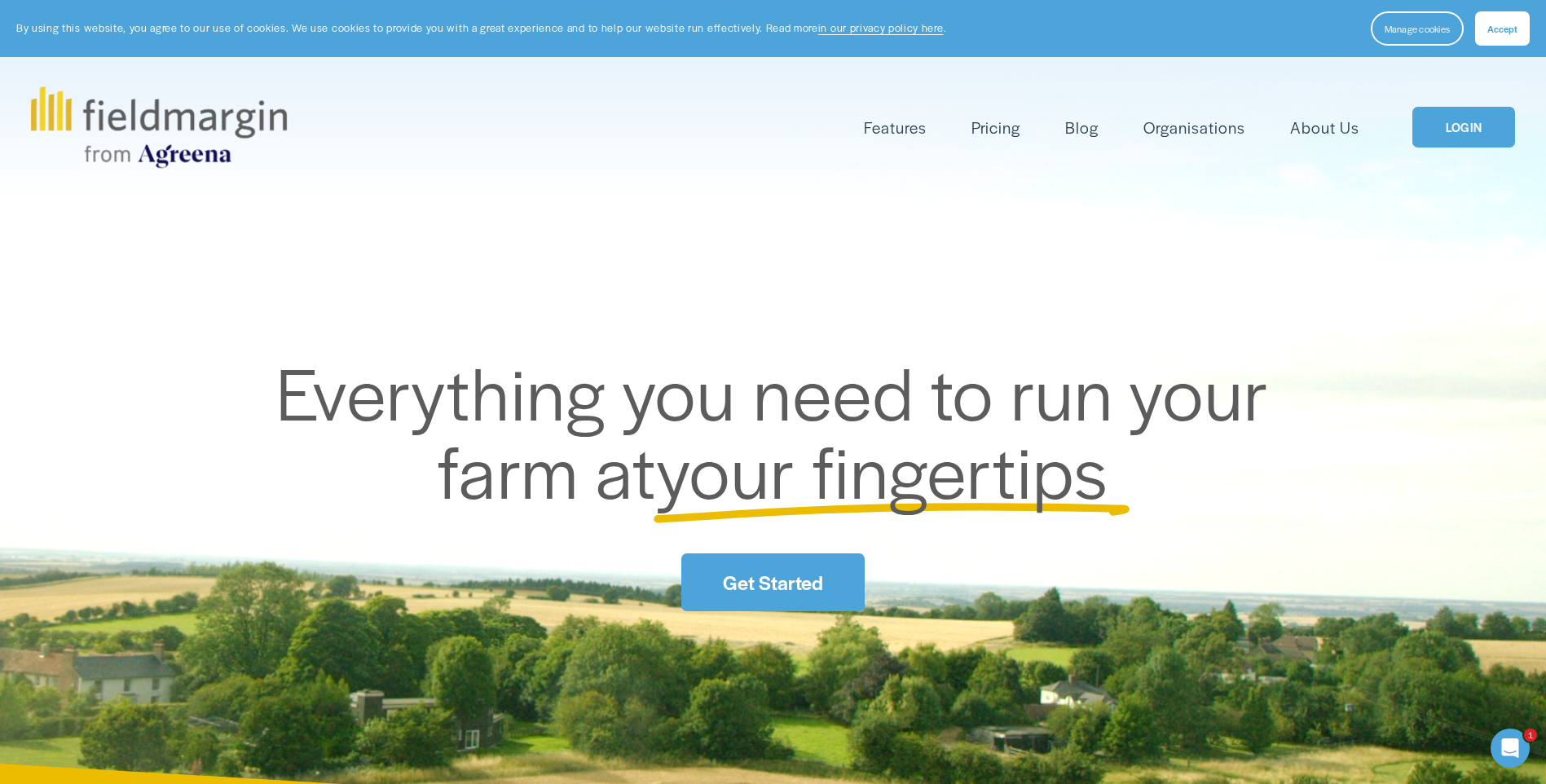 click on "LOGIN" at bounding box center [1464, 127] 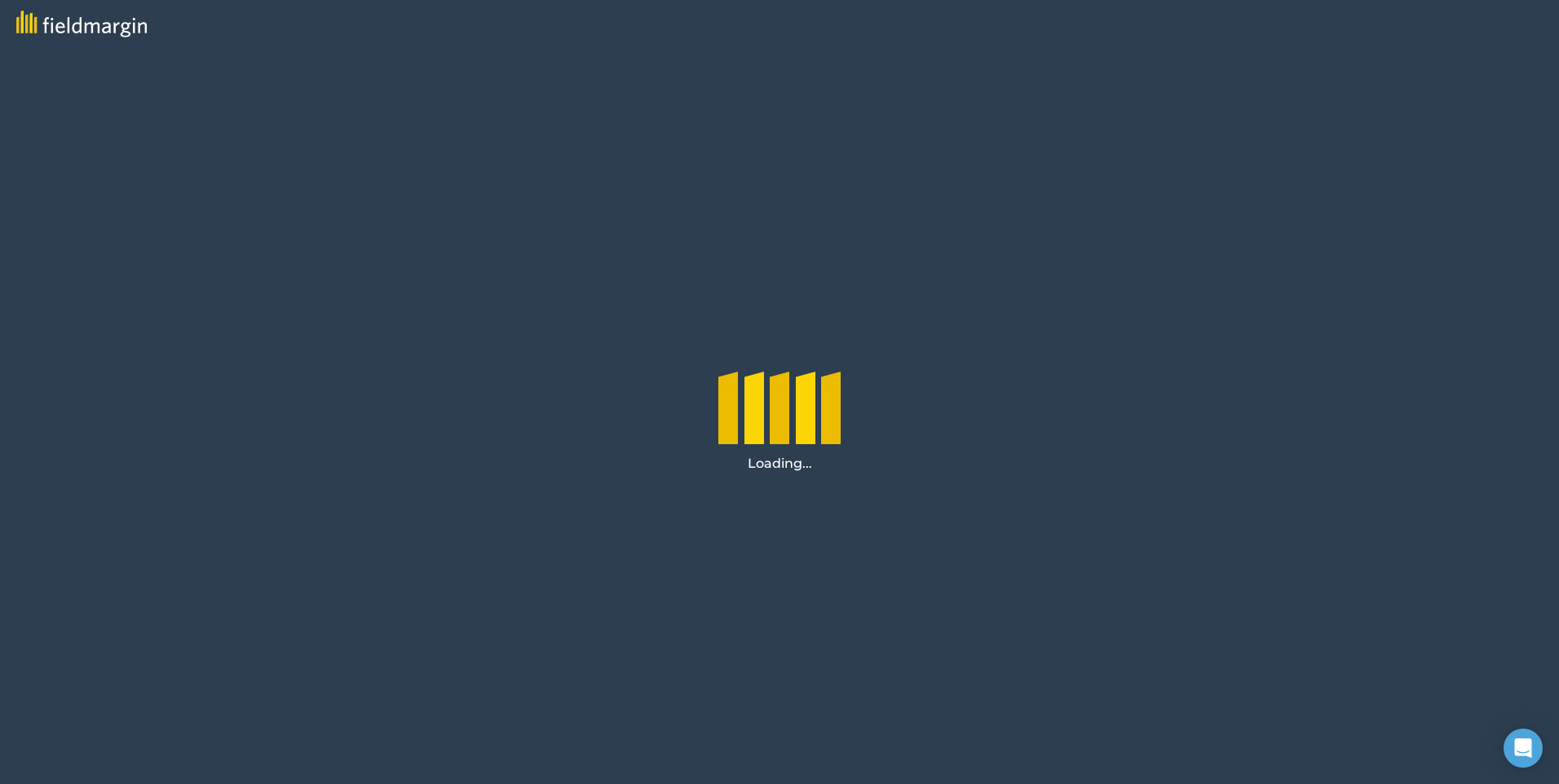 scroll, scrollTop: 0, scrollLeft: 0, axis: both 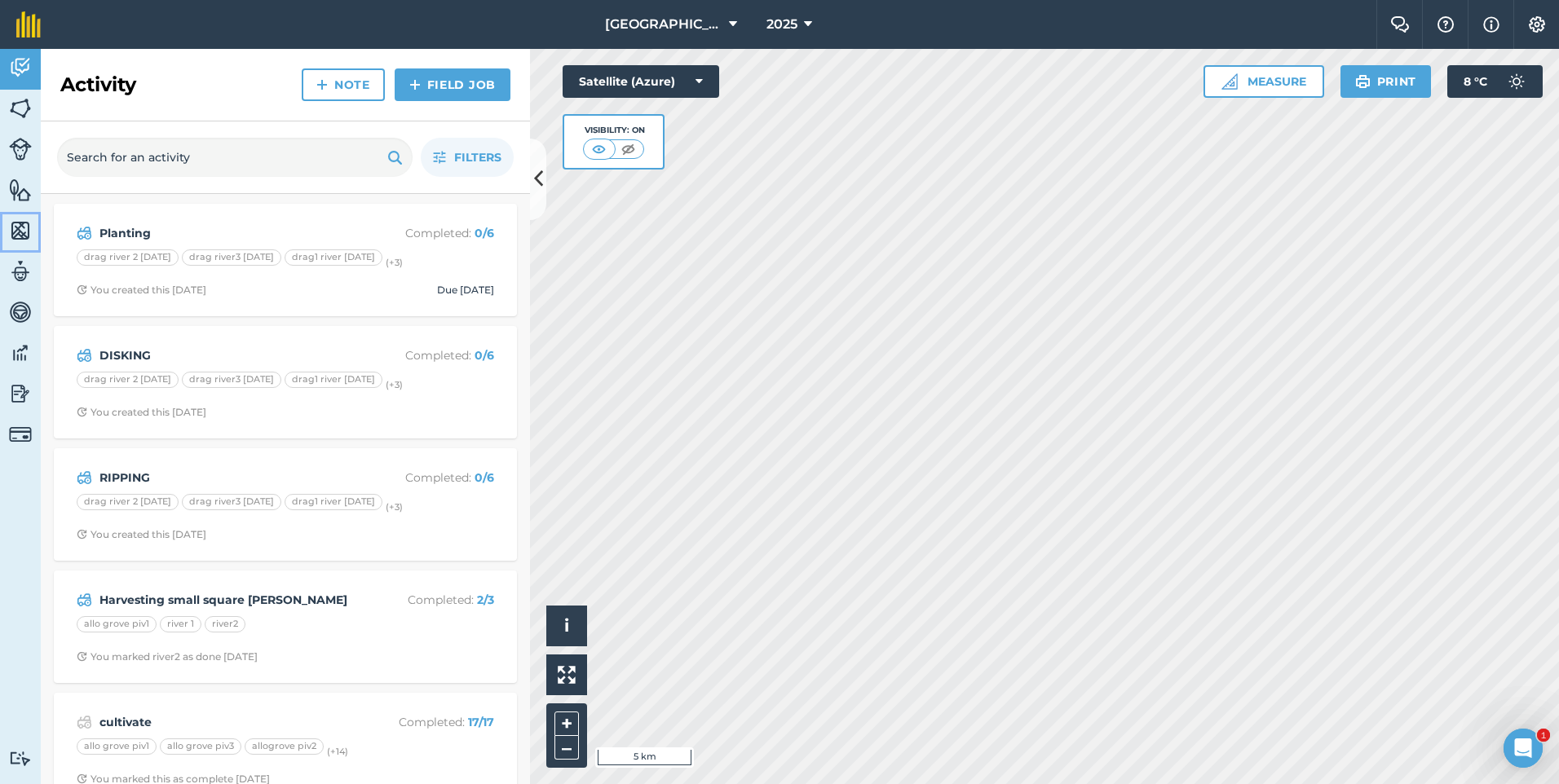 click at bounding box center (20, 231) 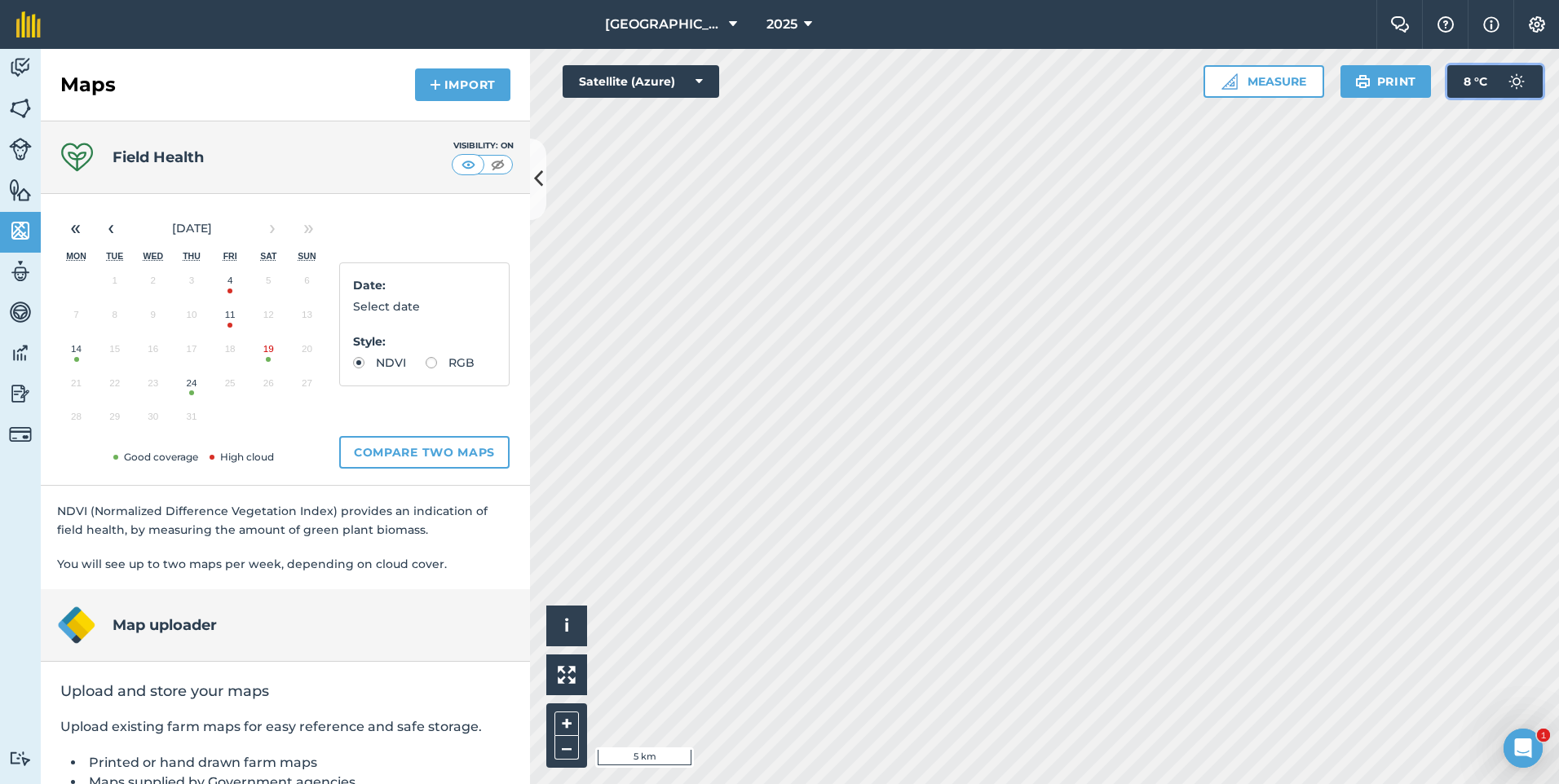 click at bounding box center [1517, 81] 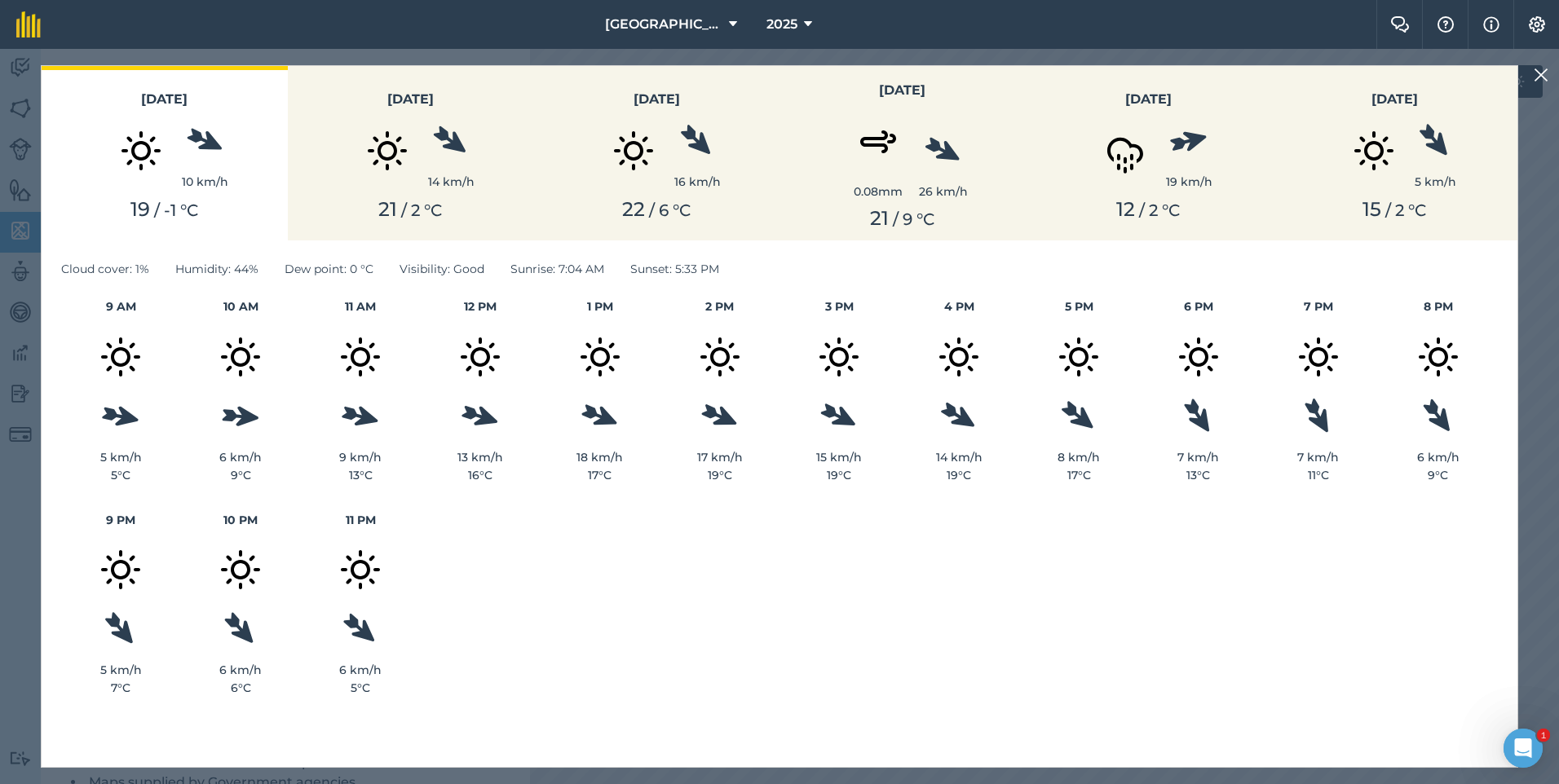 click at bounding box center [1541, 75] 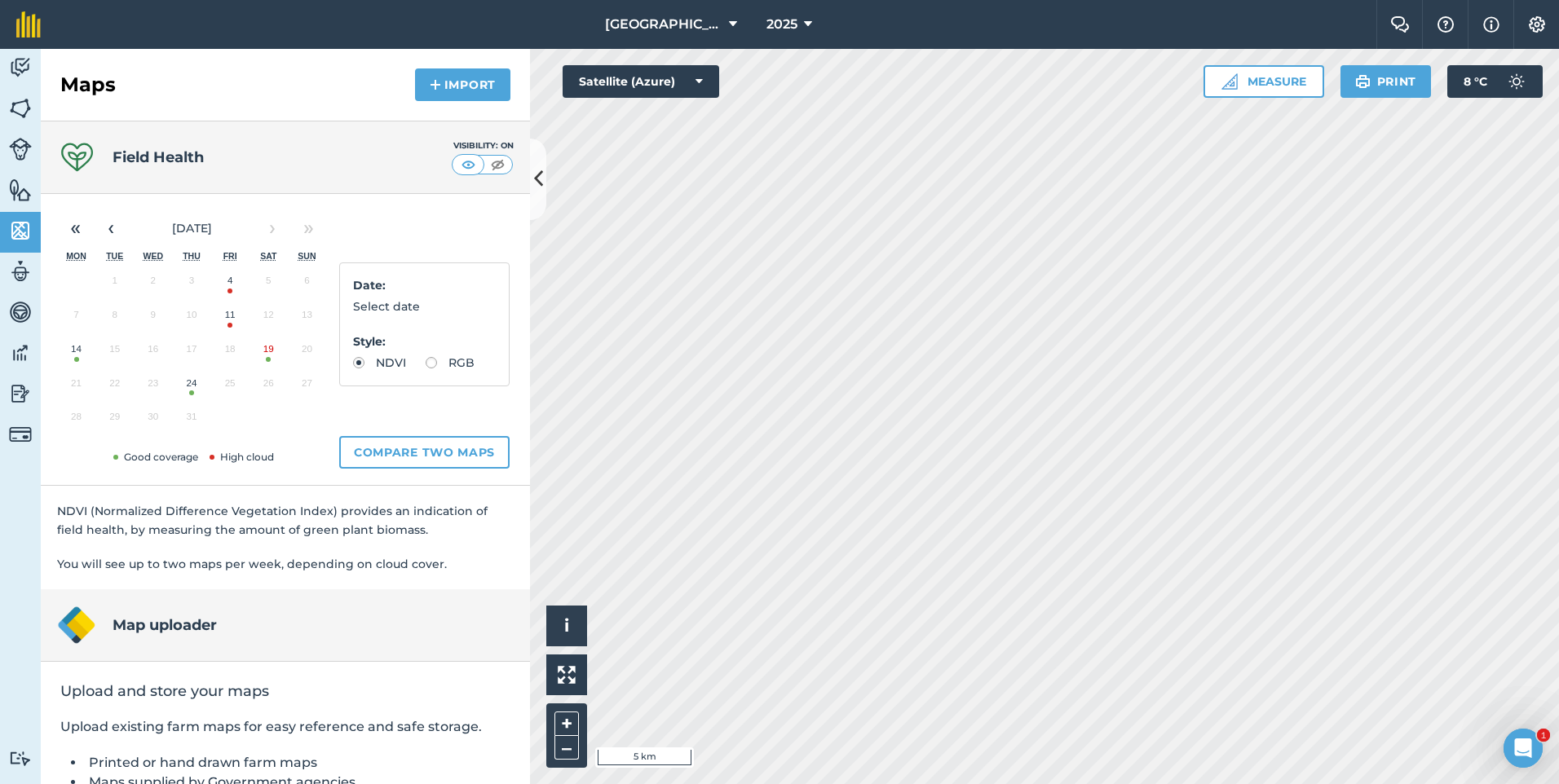 click on "24" at bounding box center (191, 387) 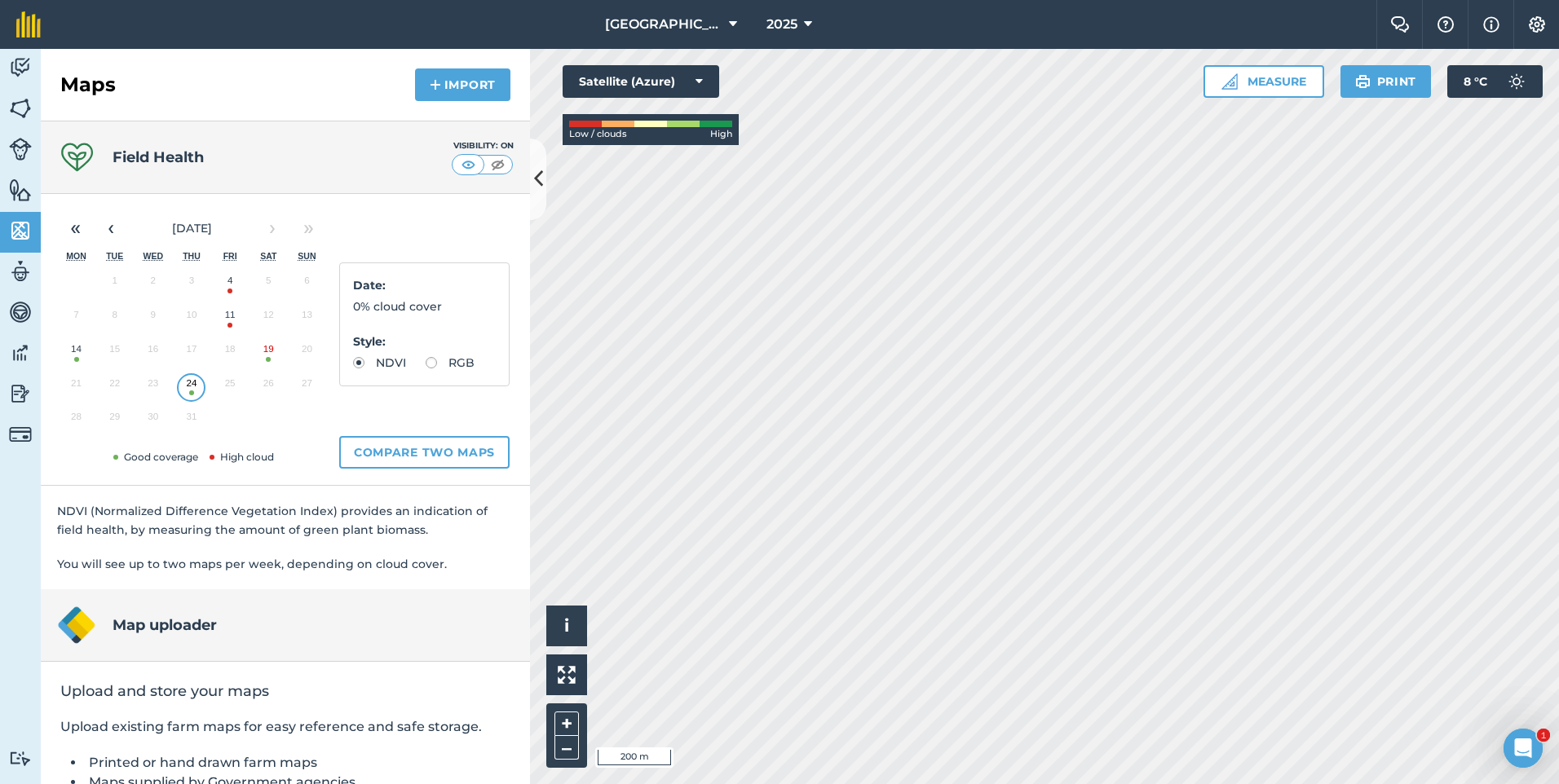 click on "19" at bounding box center (268, 353) 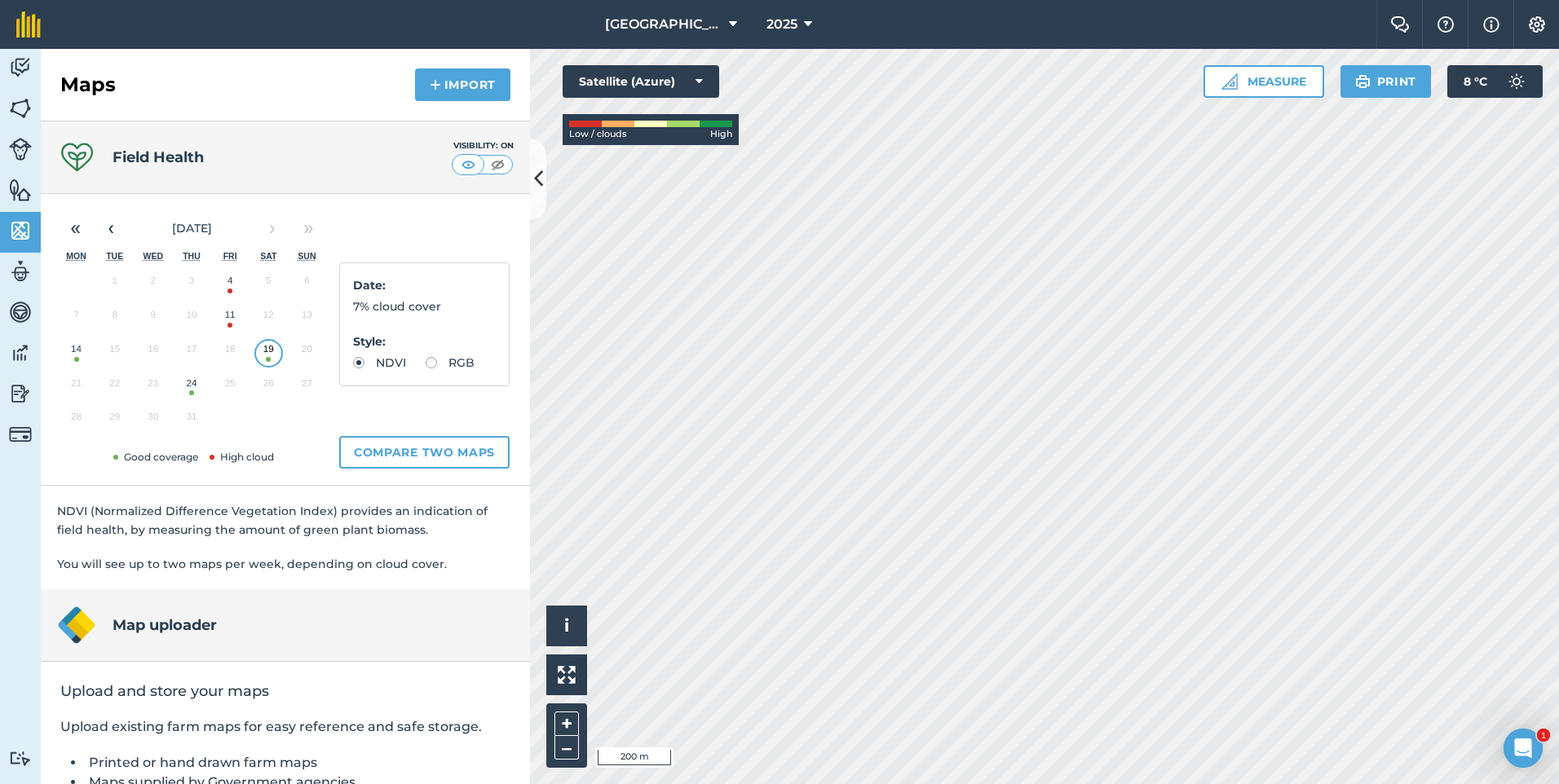 click on "24" at bounding box center [191, 387] 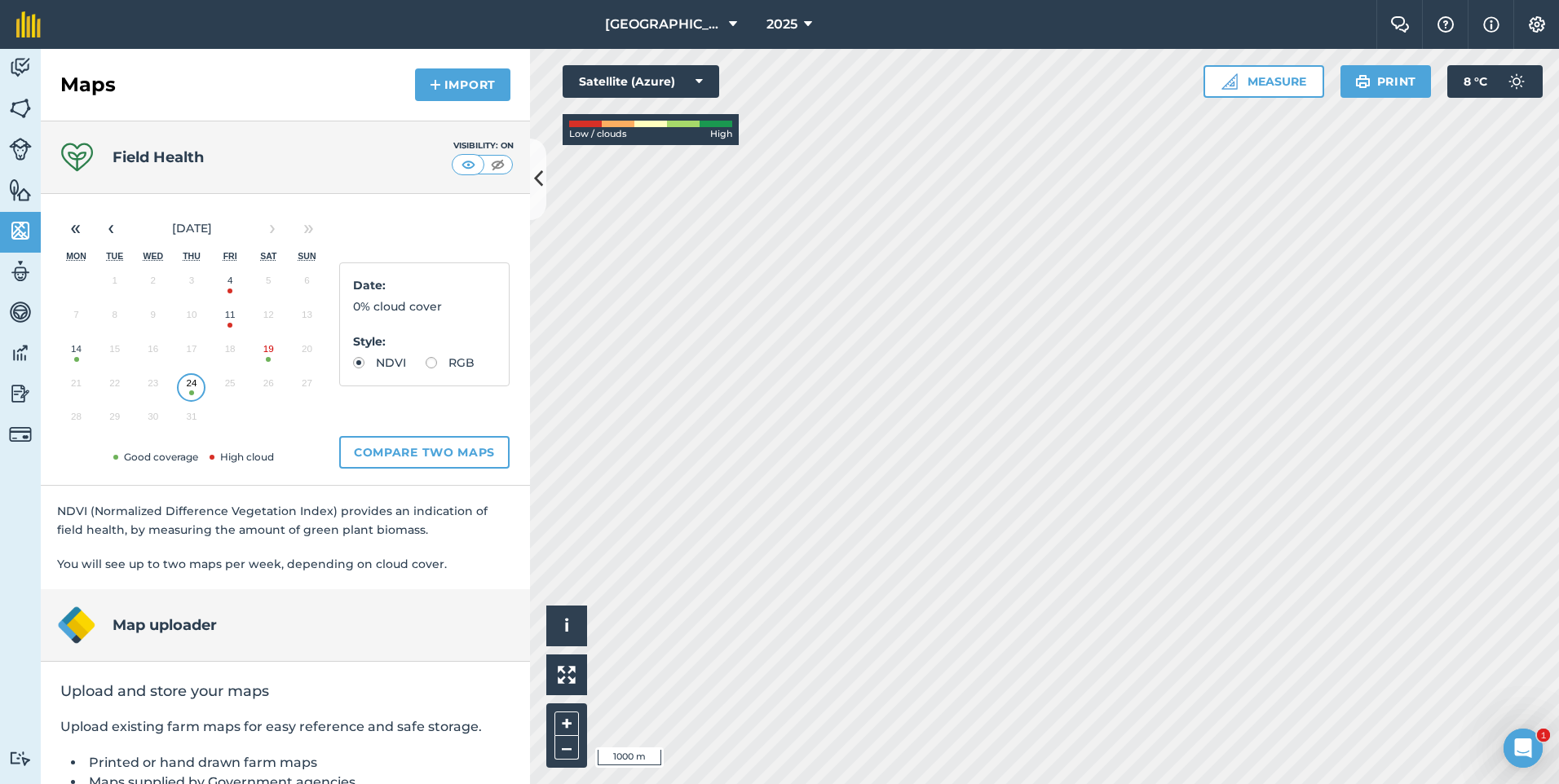 click on "New Mountain Glen 2025 Farm Chat Help Info Settings New Mountain Glen  -  2025 Reproduced with the permission of  Microsoft Printed on  28/07/2025 Field usages No usage set ALFALFA - 5years old ALFALFA - bar 7 ALFALFA - sa standard ALFALFA/LUZERNA GRASS OATS: FODDER/FORAGE Other Other Other Other Other SORGHUM: FODDER/FORAGE TEFF/INGERA VEGETABLES-ROOT&TUBER: OTHERS Feature types feedlot sheep house Shed Trees Water water pump Activity Fields Livestock Features Maps Team Vehicles Data Reporting Billing Tutorials Tutorials Maps   Import Field Health Visibility: On « ‹ July 2025 › » Mon Tue Wed Thu Fri Sat Sun 1 2 3 4 5 6 7 8 9 10 11 12 13 14 15 16 17 18 19 20 21 22 23 24 25 26 27 28 29 30 31   Good coverage   High cloud Date : 0% cloud cover Style :   NDVI   RGB Compare two maps NDVI (Normalized Difference Vegetation Index) provides an indication of field health, by measuring the amount of green plant biomass. You will see up to two maps per week, depending on cloud cover. Map uploader i" at bounding box center (780, 392) 